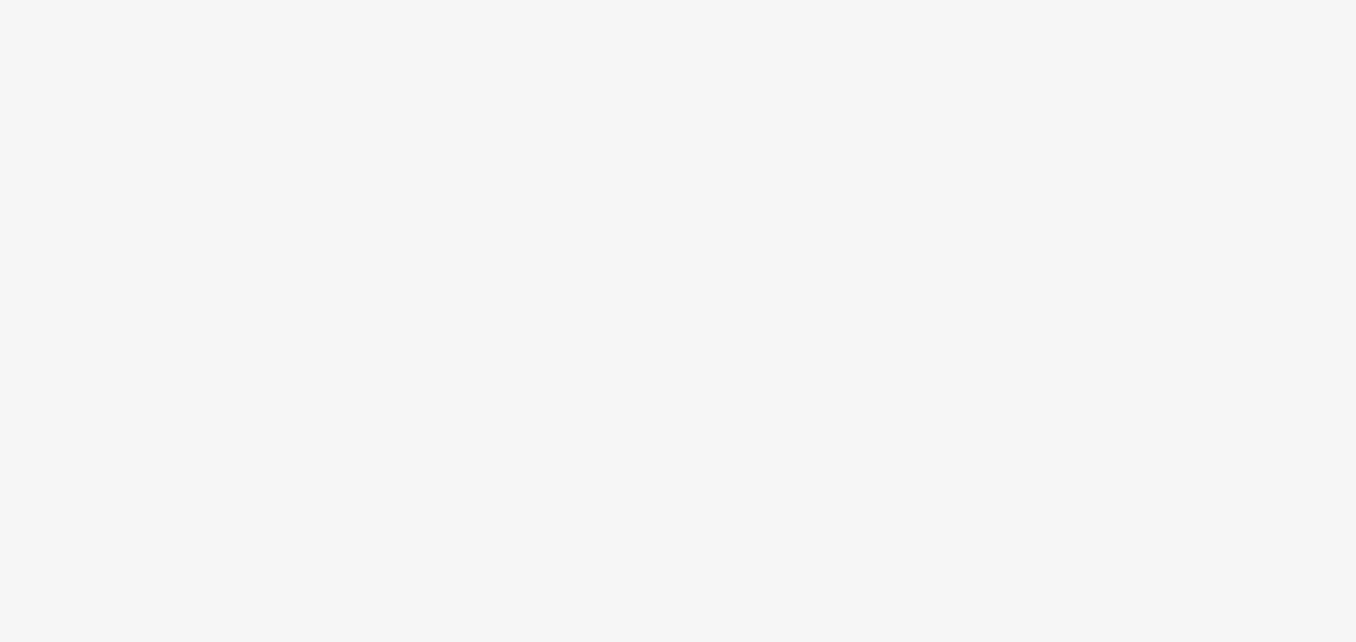 scroll, scrollTop: 0, scrollLeft: 0, axis: both 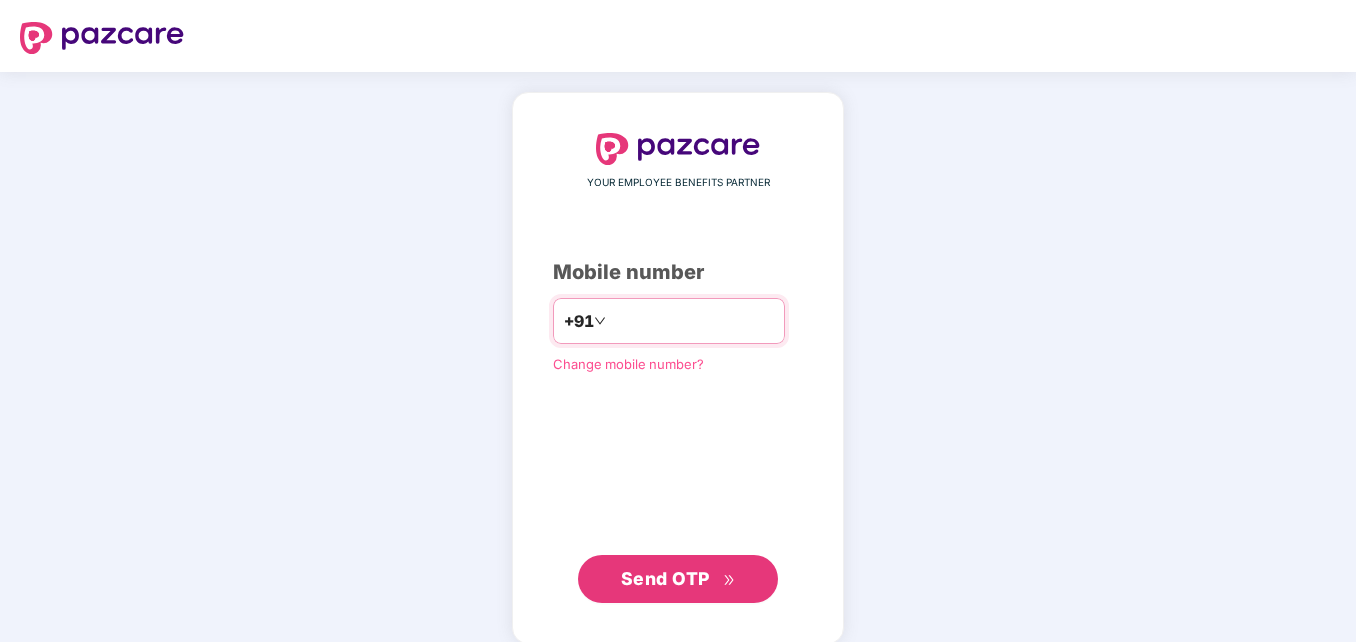 click at bounding box center [692, 321] 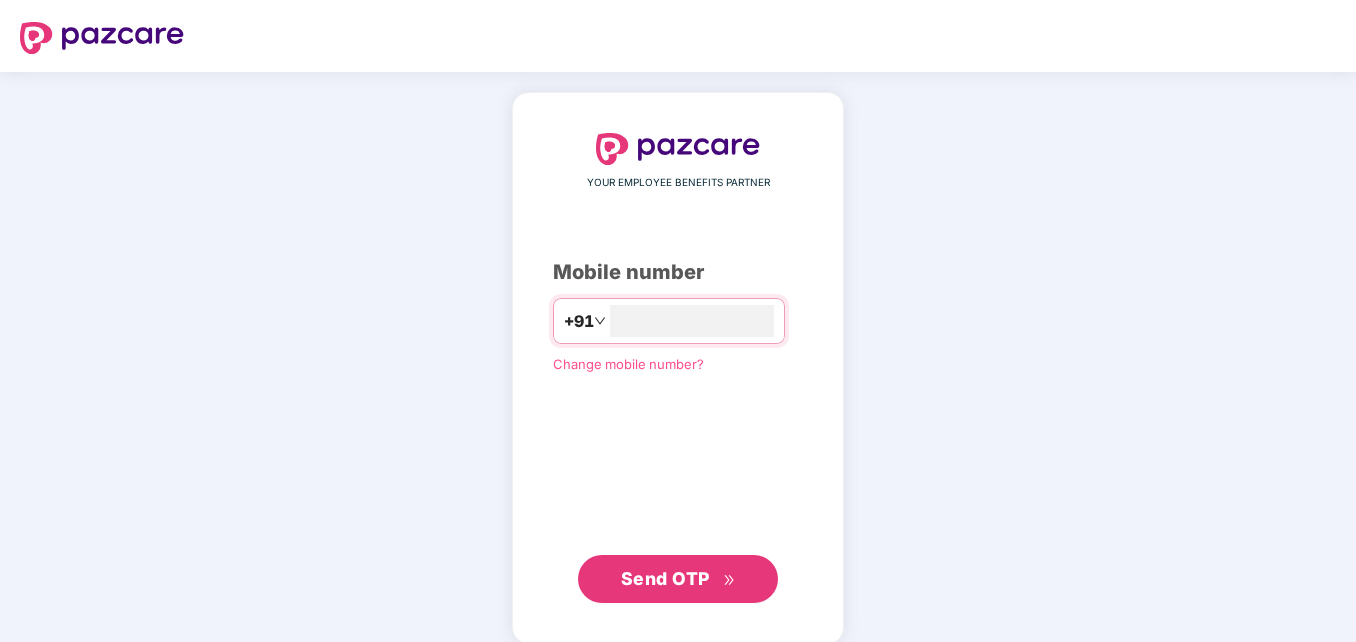 type on "**********" 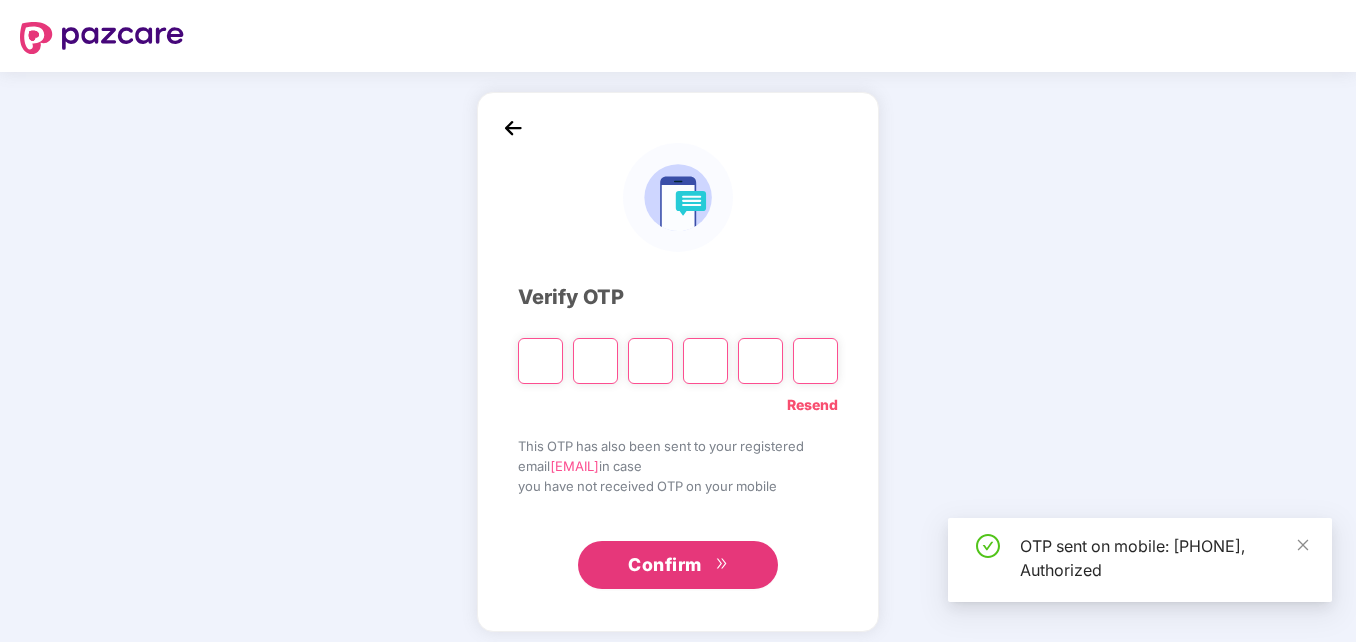click at bounding box center (540, 361) 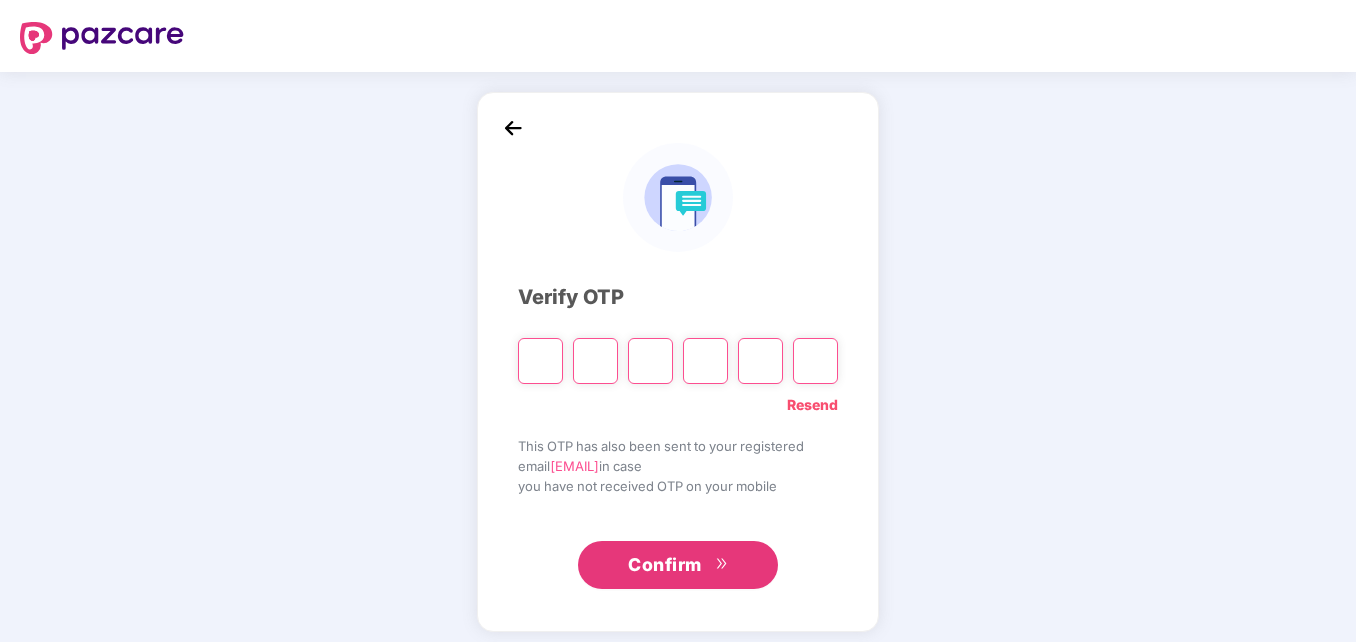 type on "*" 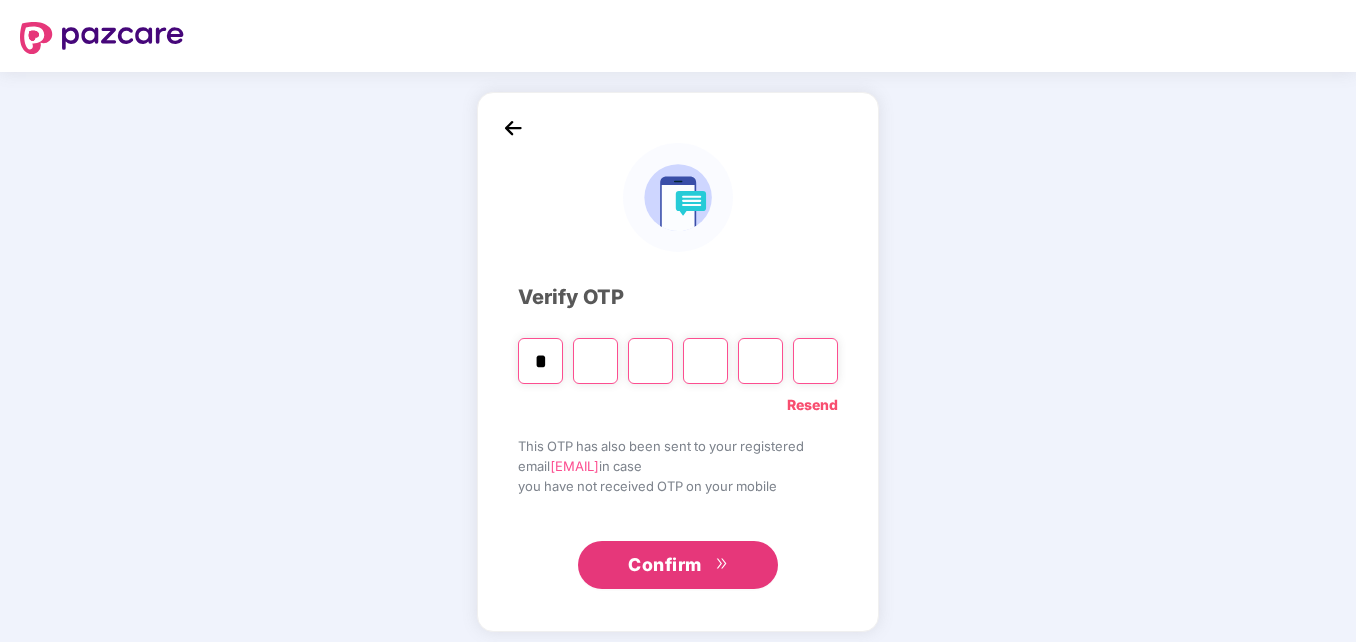 type on "*" 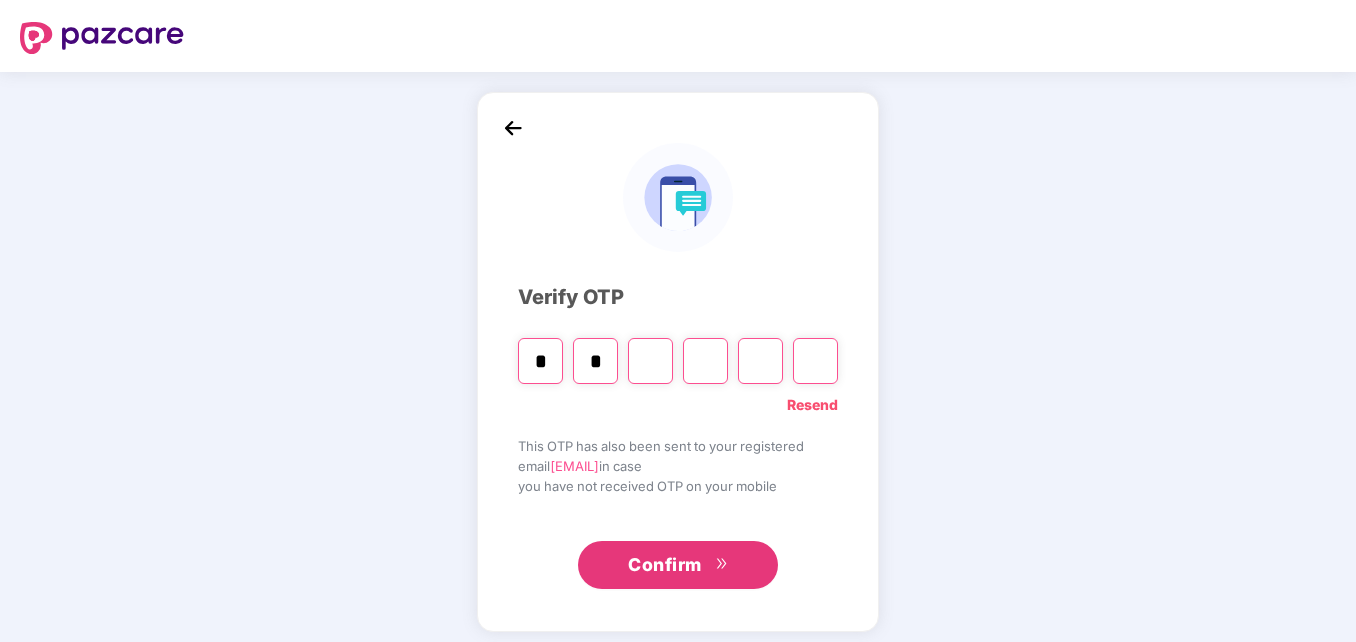 type on "*" 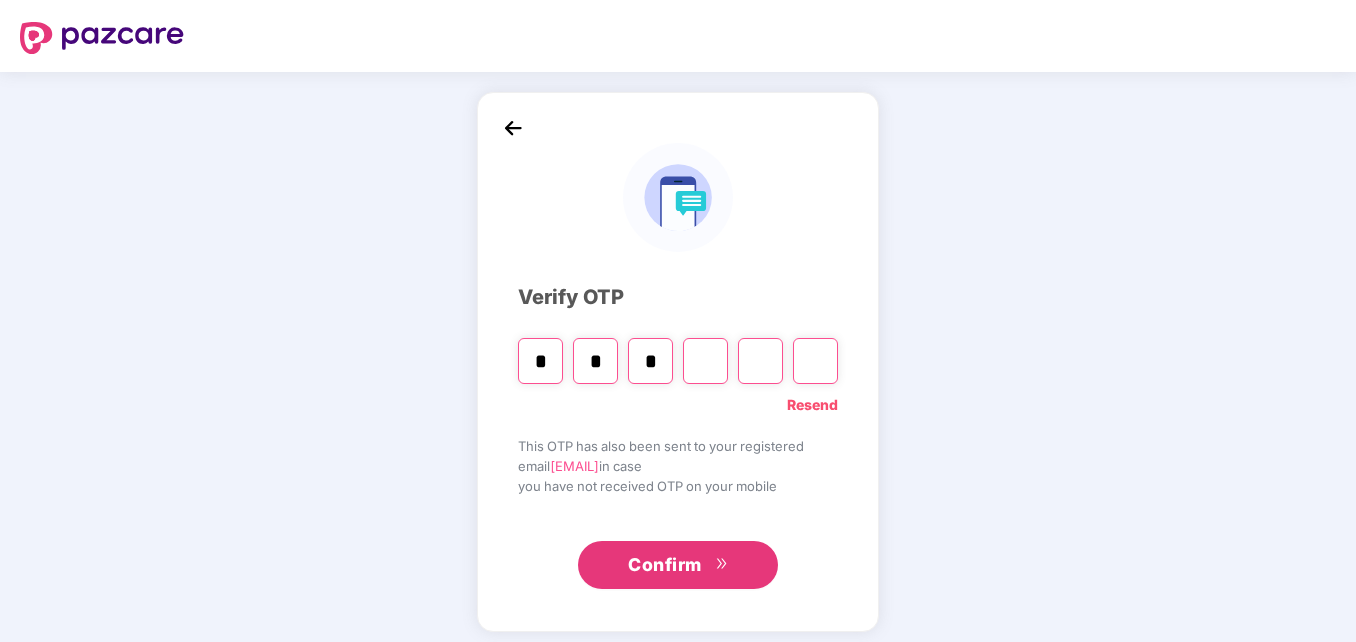 type on "*" 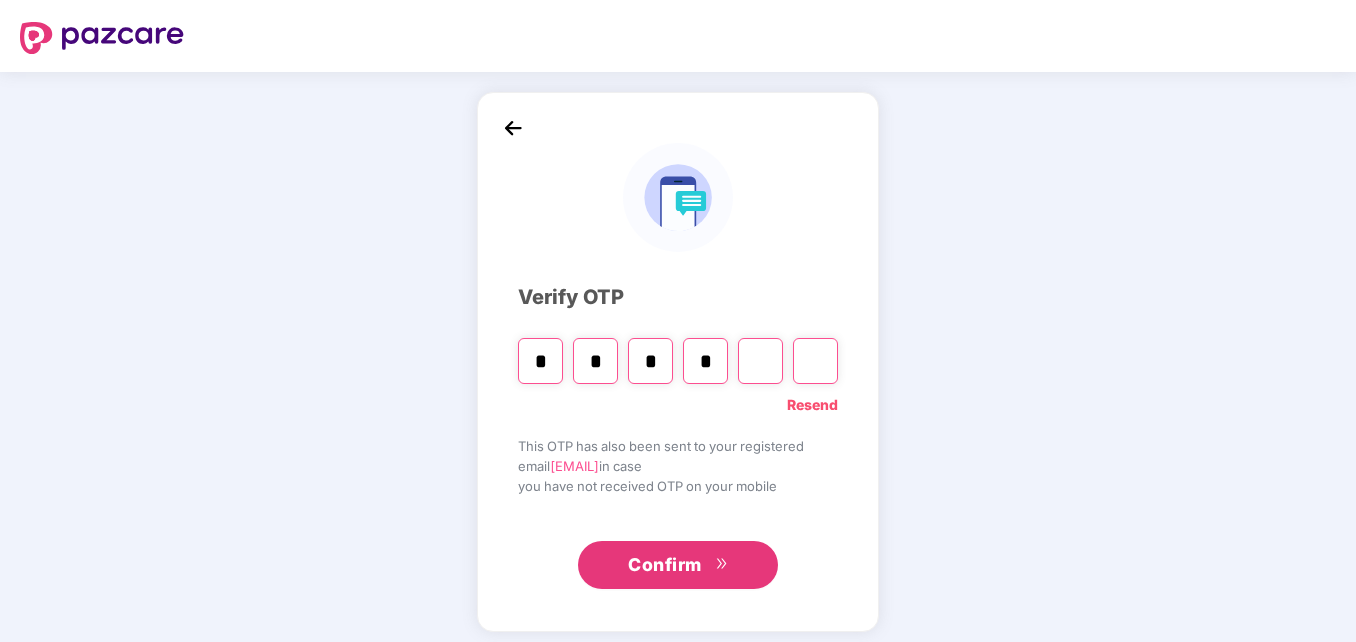 type on "*" 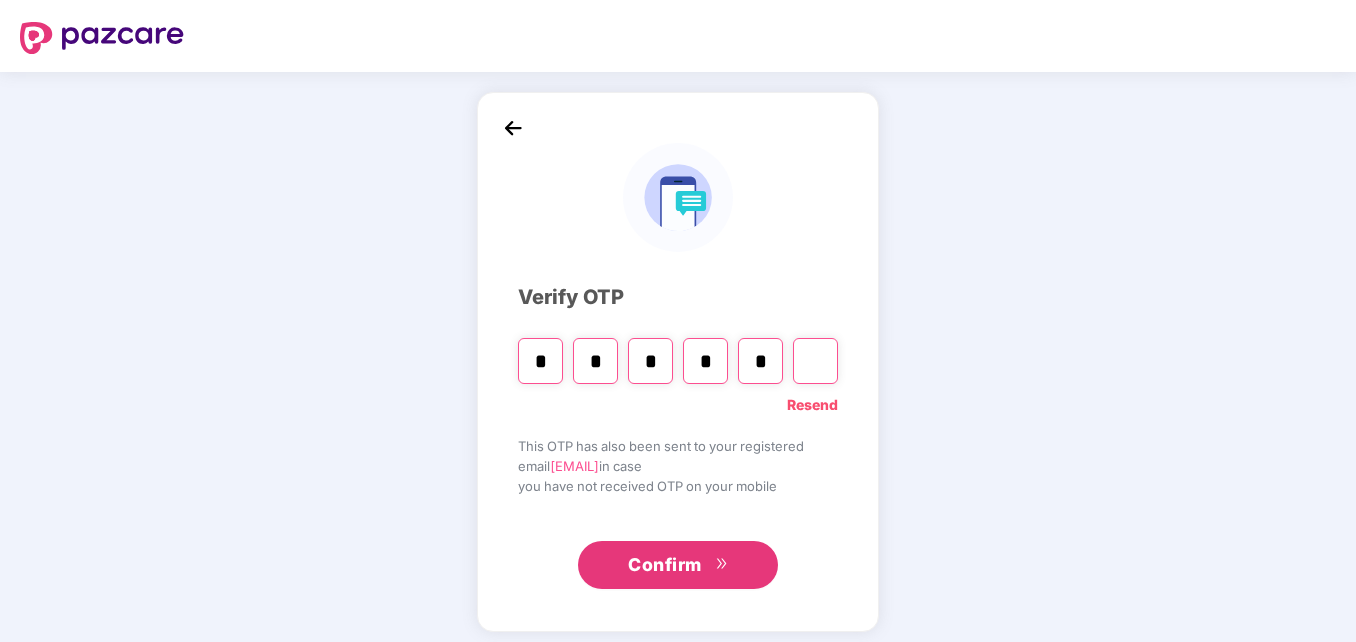 type on "*" 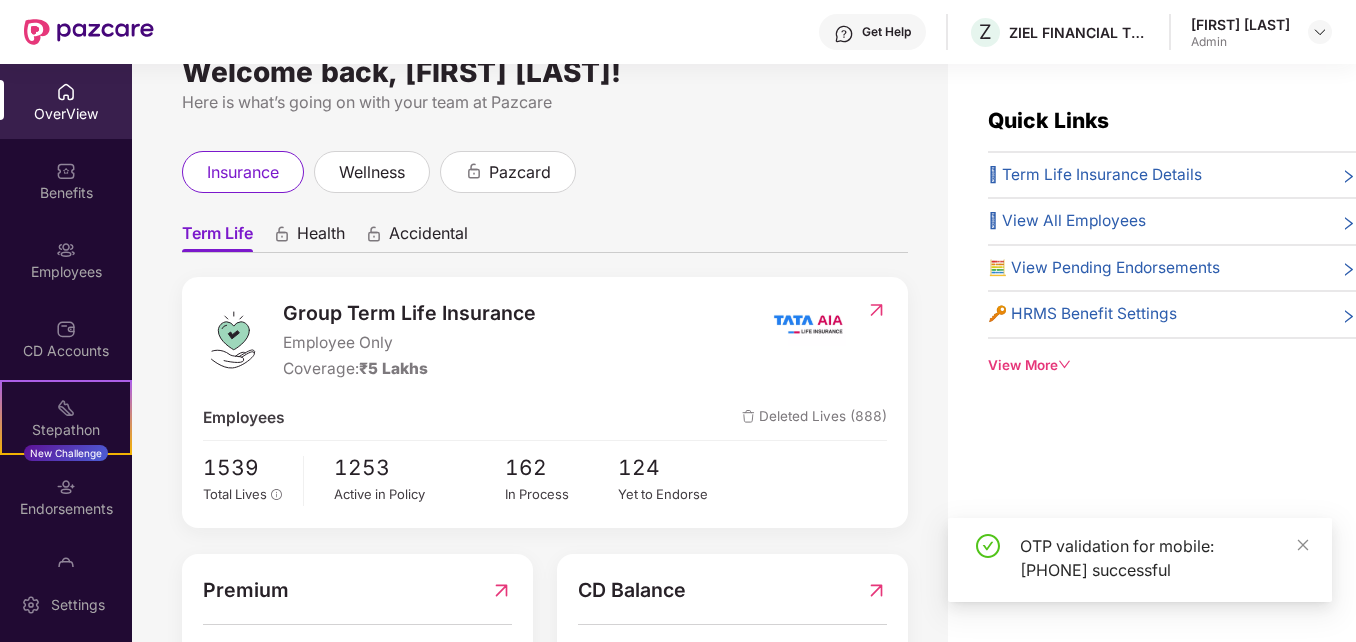 scroll, scrollTop: 41, scrollLeft: 0, axis: vertical 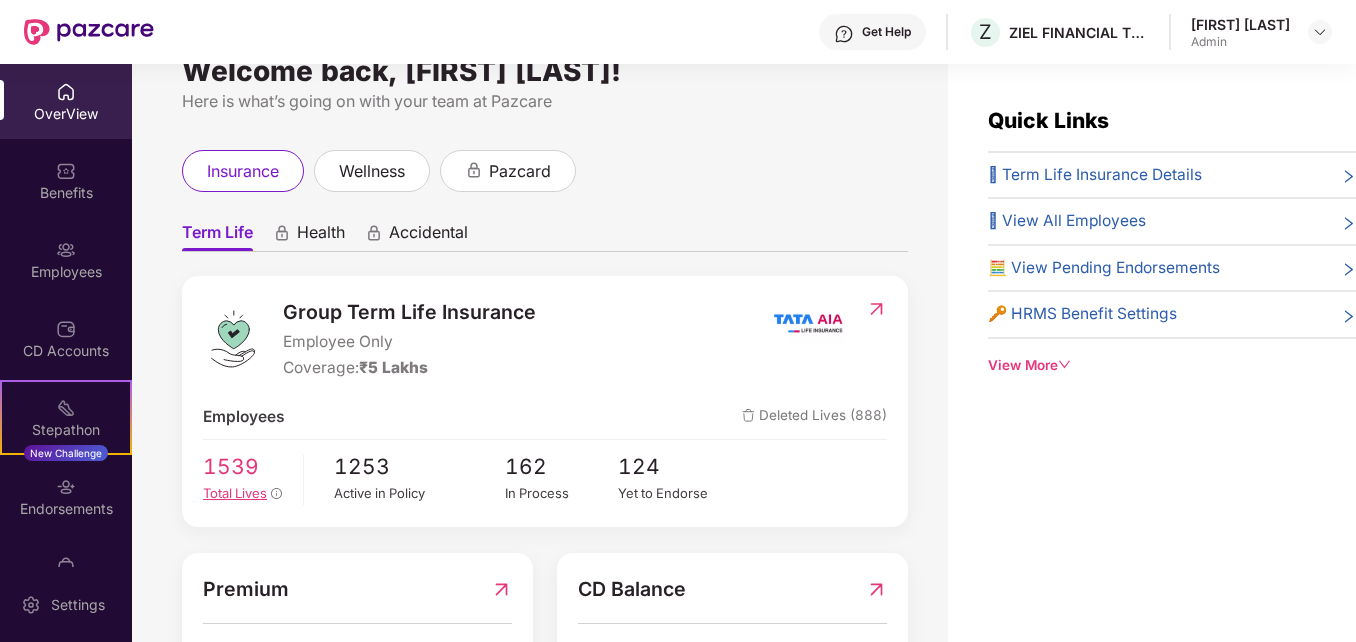 click on "1539" at bounding box center [245, 466] 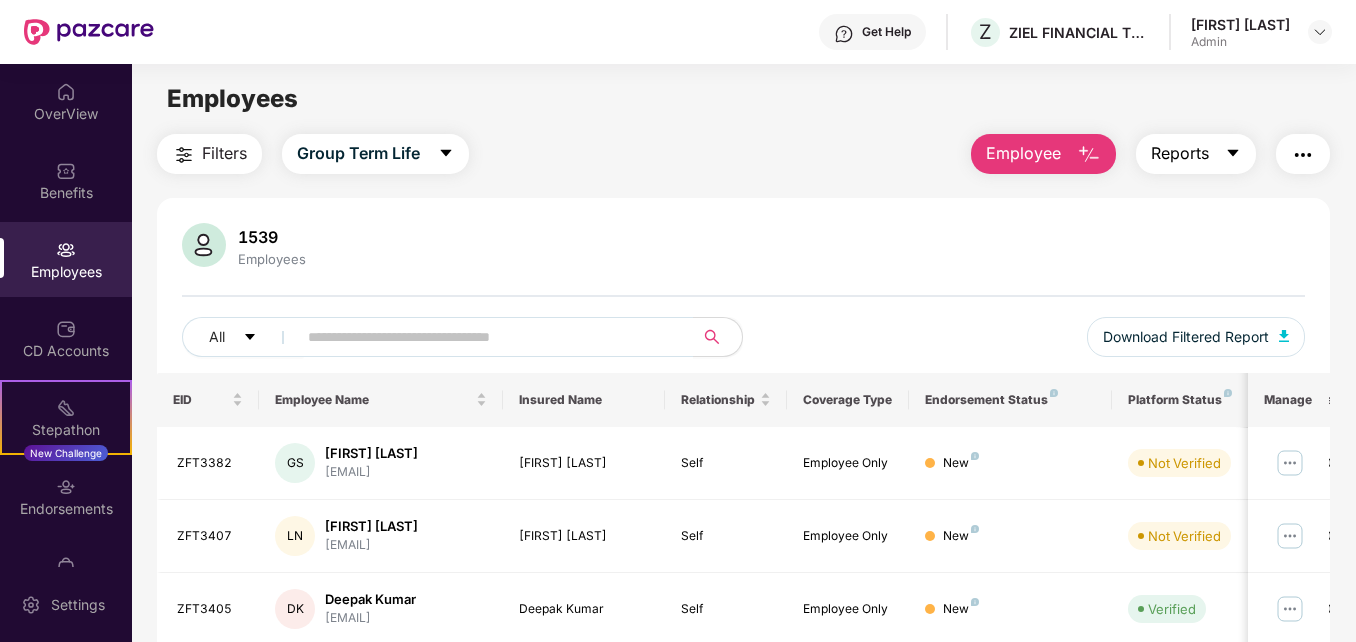 click on "Reports" at bounding box center (1180, 153) 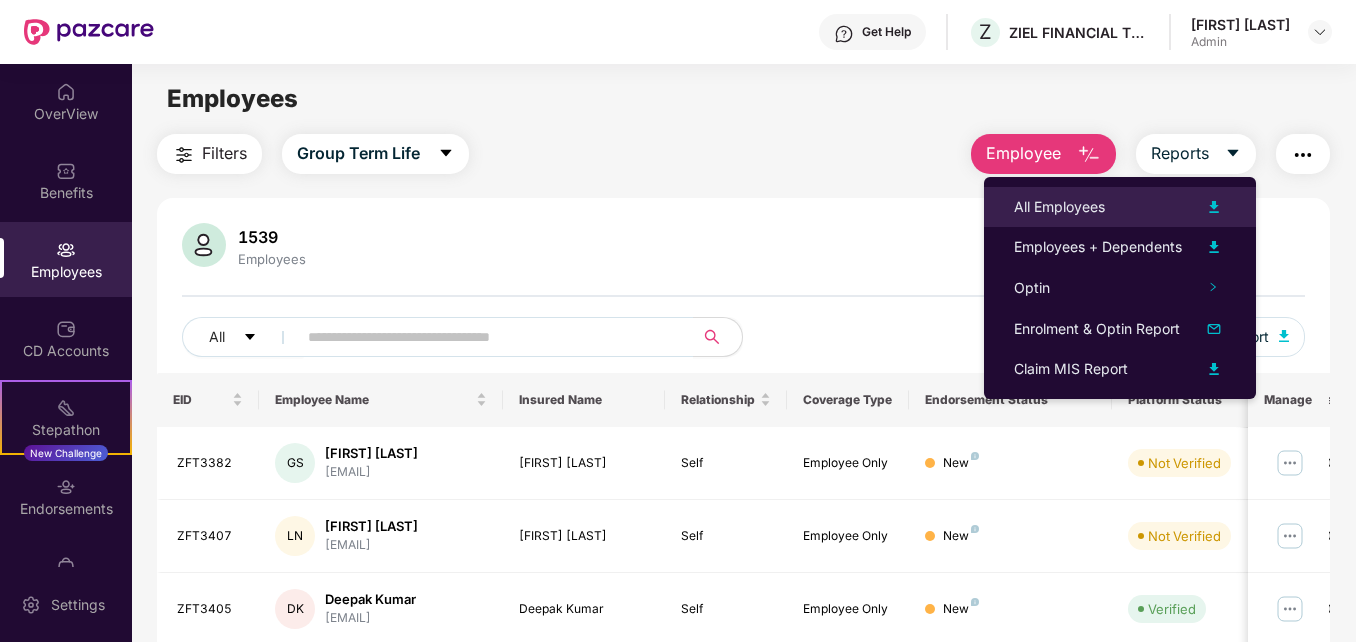 click on "All Employees" at bounding box center (1120, 207) 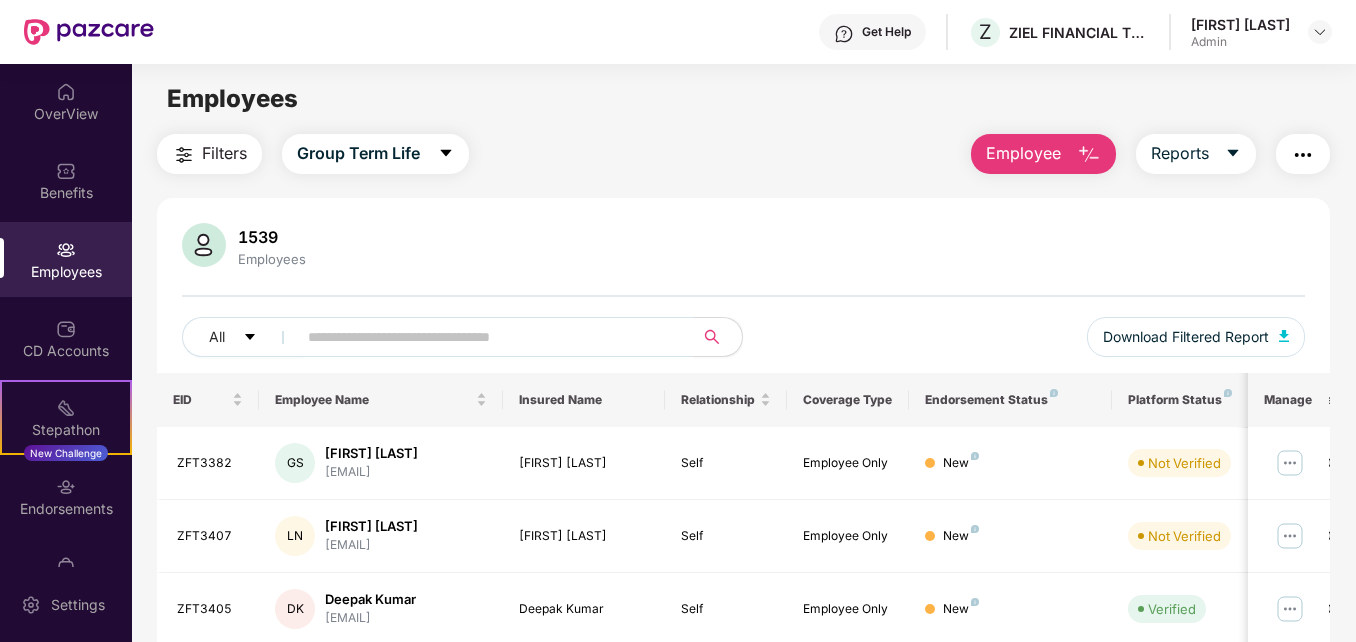 click on "1539 Employees All Download Filtered Report EID Employee Name Insured Name Relationship Coverage Type Endorsement Status Platform Status Joining Date Manage                   ZFT3382 GS [FIRST] [LAST]   [EMAIL] [FIRST] [LAST] Self Employee Only New Not Verified 06 July 2025 ZFT3407 LN [FIRST] [LAST]   [EMAIL] [FIRST] [LAST] Self Employee Only New Not Verified 06 July 2025 ZFT3405 DK [FIRST] [LAST]   [EMAIL] [FIRST] [LAST] Self Employee Only New Verified 06 July 2025 ZFT3404 PS [FIRST] [LAST] [LAST]   [EMAIL] [FIRST] [LAST] [LAST] Self Employee Only New Verified 06 July 2025 ZFT3406 PK [FIRST] [LAST]   [EMAIL] [FIRST] [LAST] Self Employee Only New Not Verified 06 July 2025 ZFT3403 RN [FIRST] [LAST] [LAST]   [EMAIL] [FIRST] [LAST] [LAST] Self Employee Only New Verified 06 July 2025 ZFT3402 VJ [FIRST] [LAST] [LAST]   [EMAIL] [FIRST] [LAST] [LAST] Self Employee Only New Not Verified 06 July 2025 ZFT3401 D" at bounding box center [743, 713] 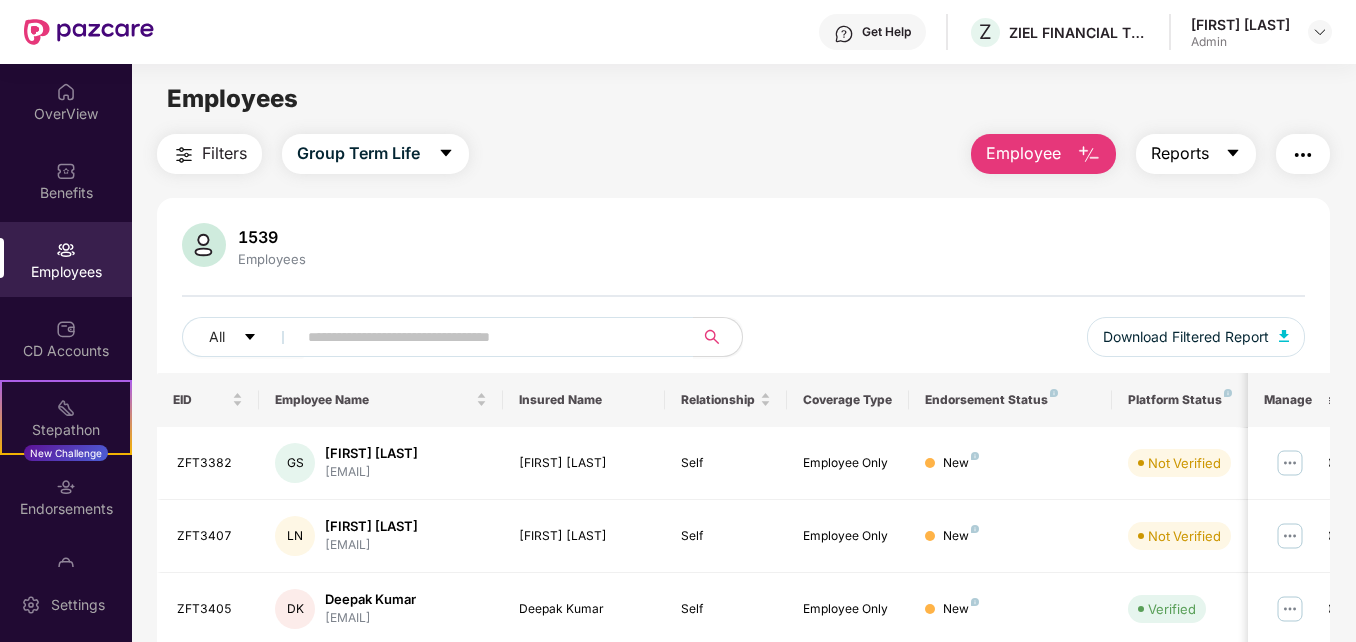 click 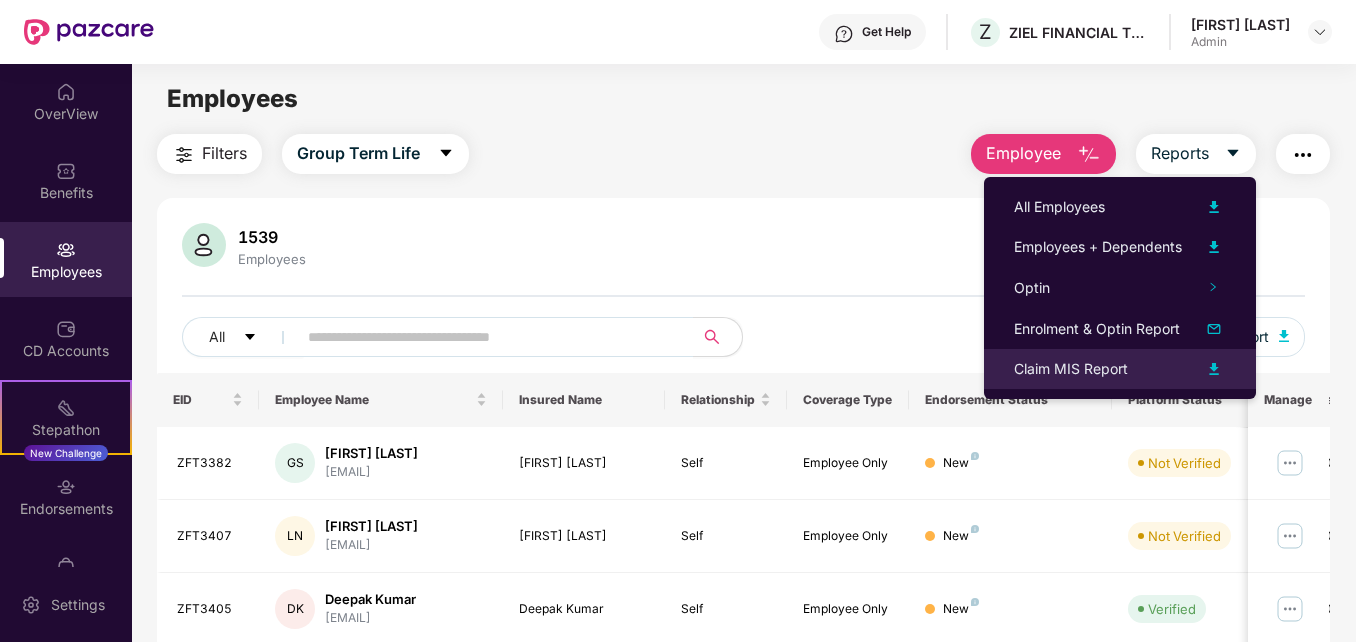 click on "Claim MIS Report" at bounding box center [1120, 369] 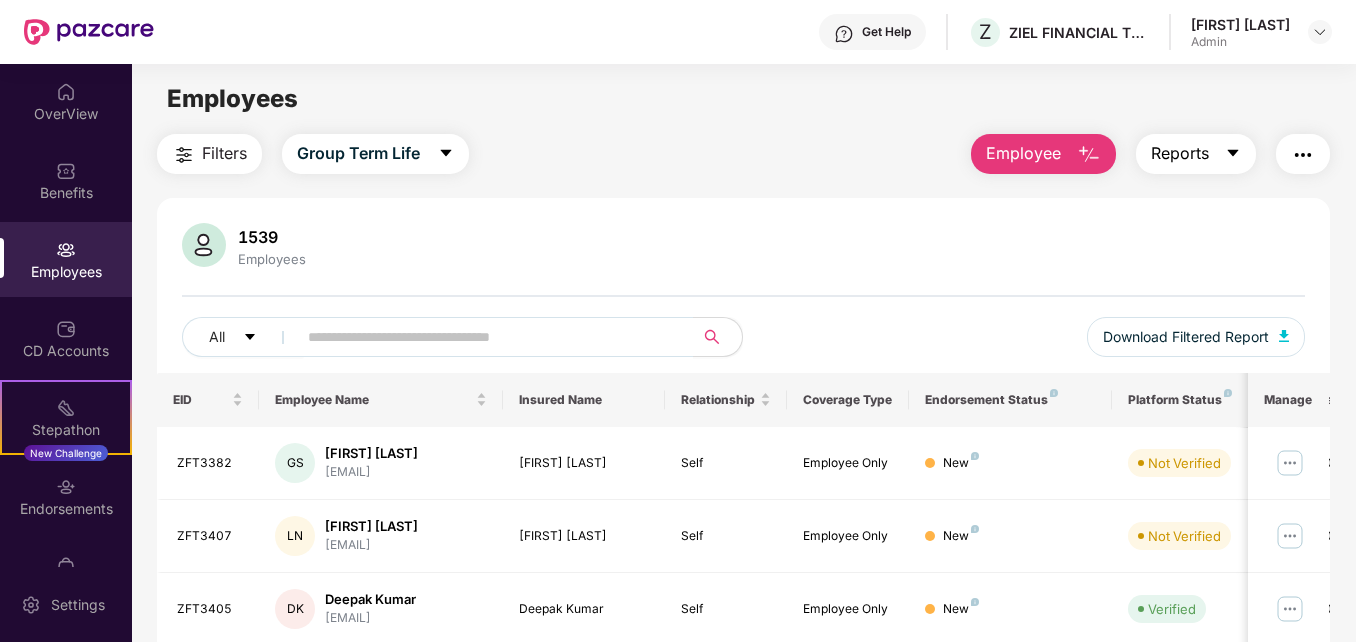 click on "Reports" at bounding box center [1196, 154] 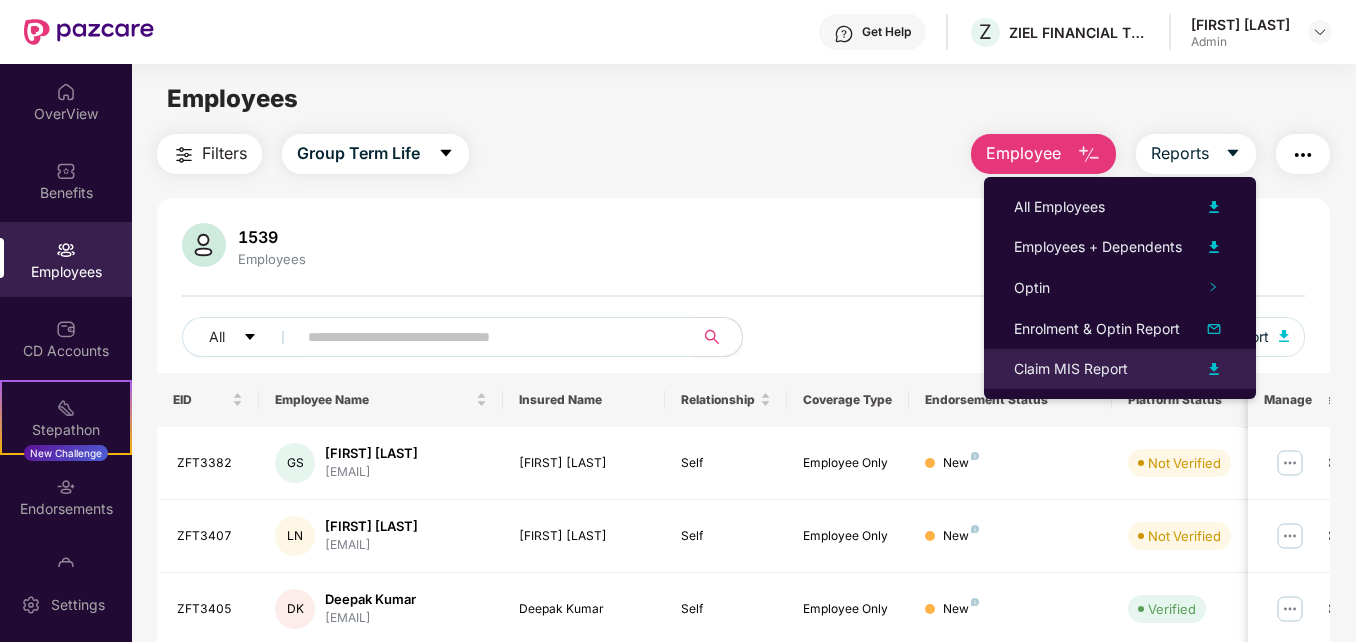 click on "Claim MIS Report" at bounding box center [1071, 369] 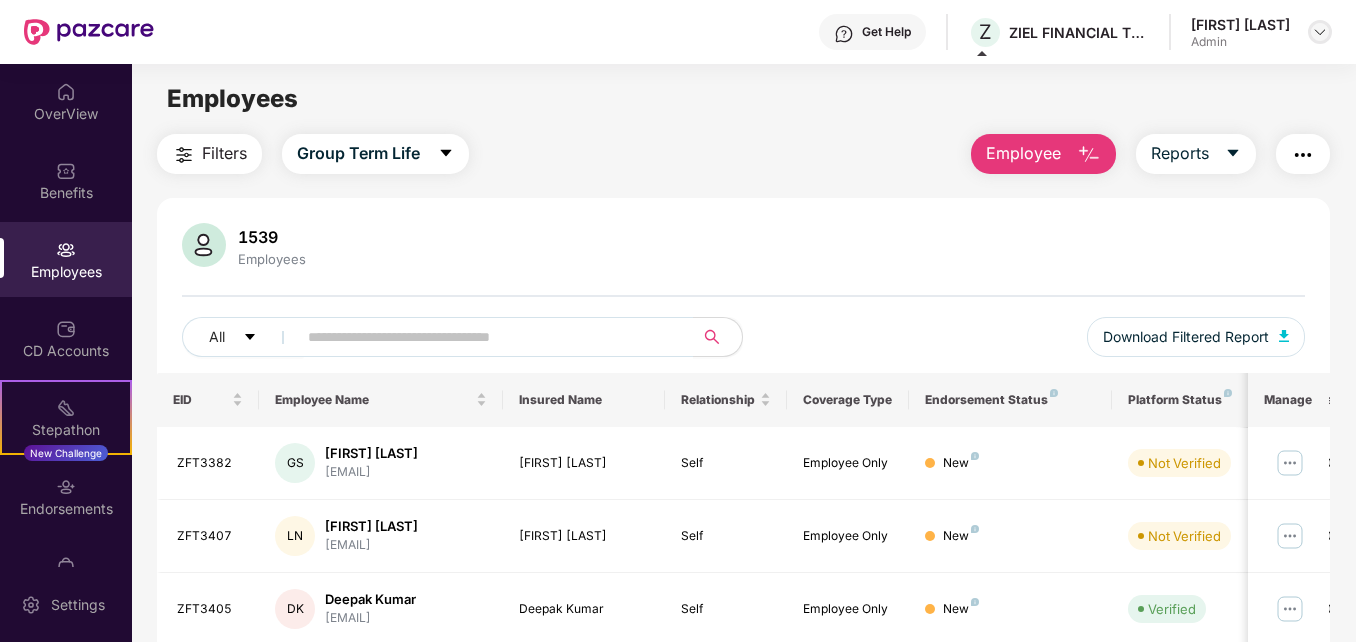 click at bounding box center (1320, 32) 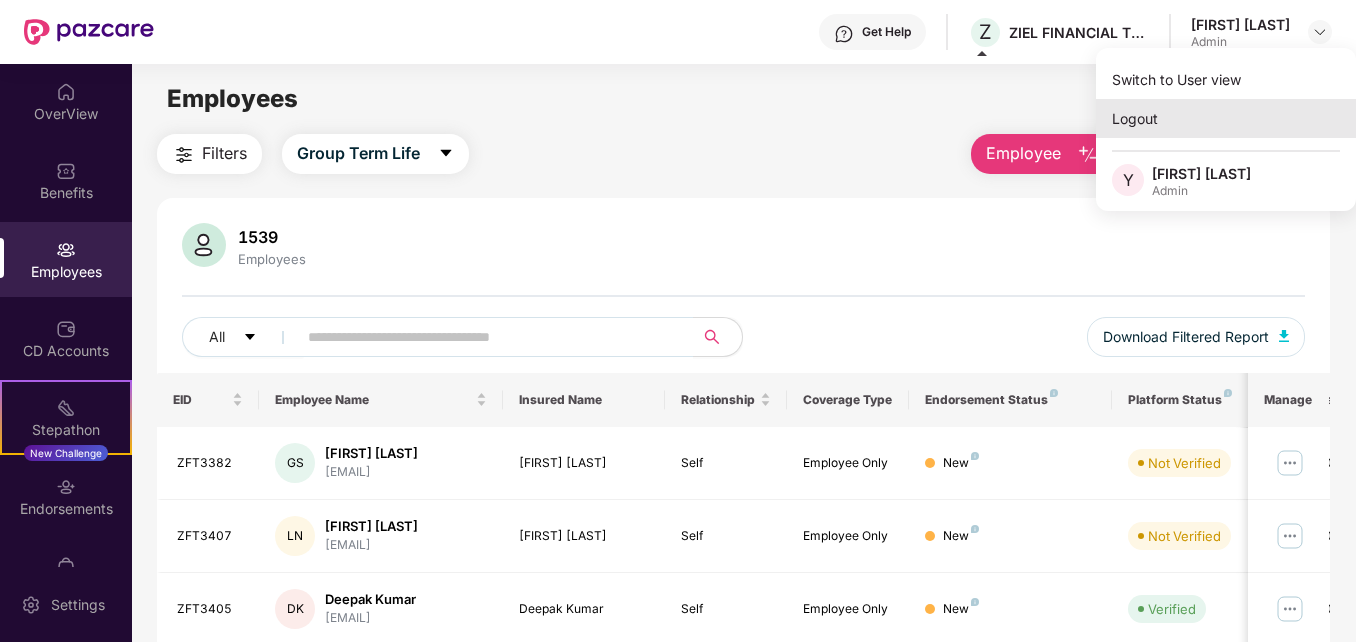 click on "Logout" at bounding box center [1226, 118] 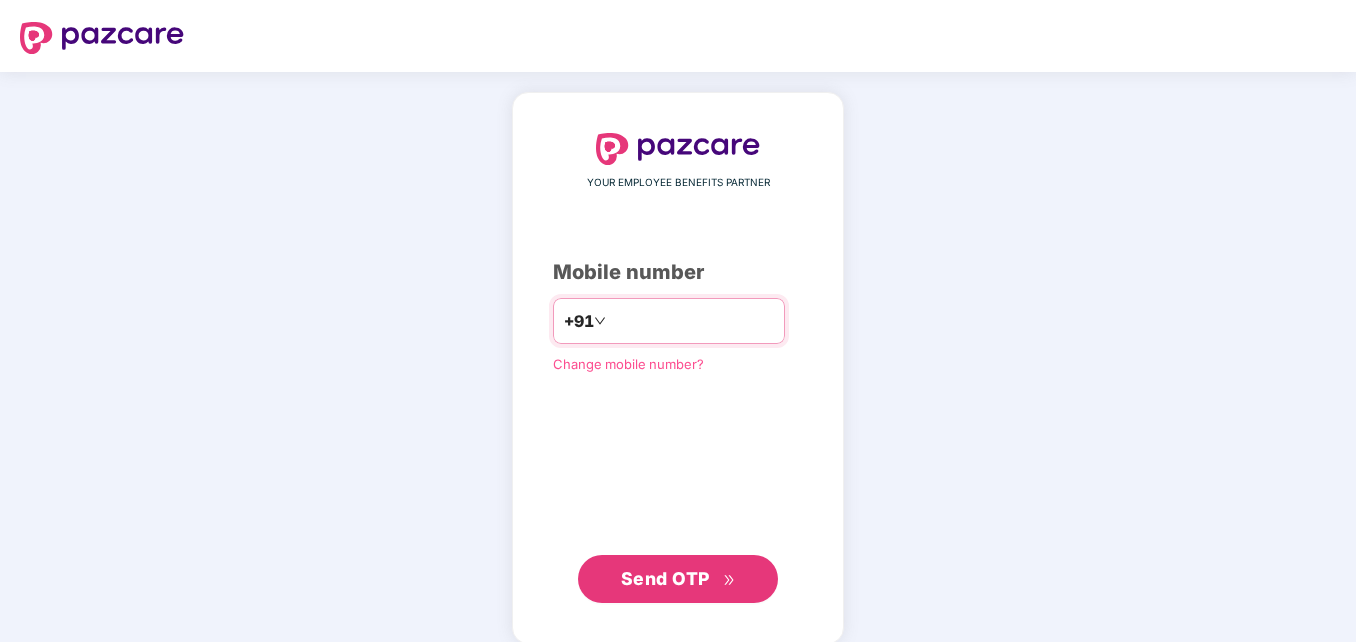 click at bounding box center [692, 321] 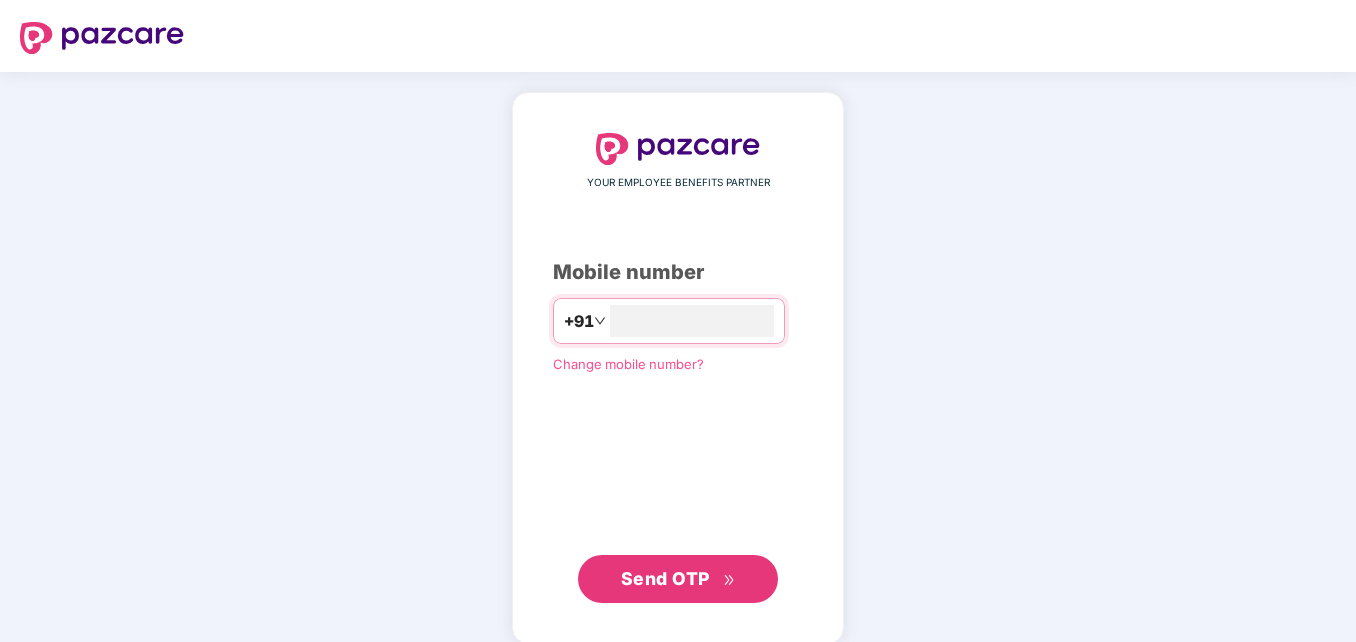 type on "**********" 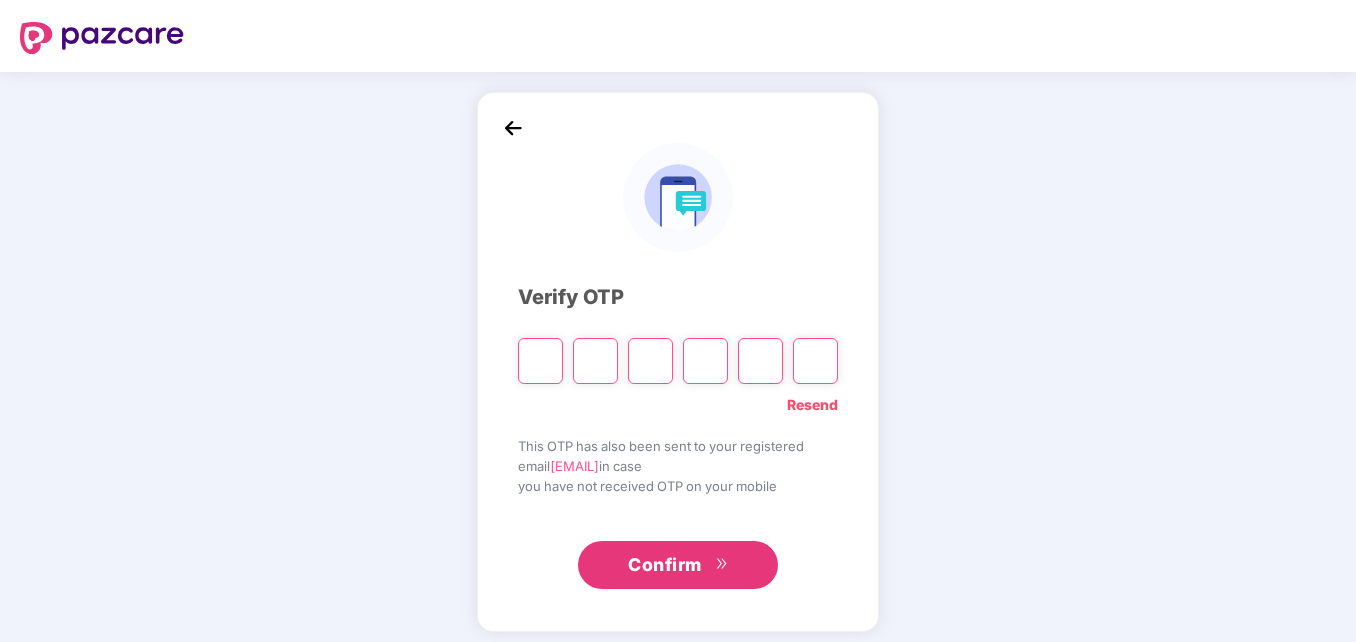 click at bounding box center [540, 361] 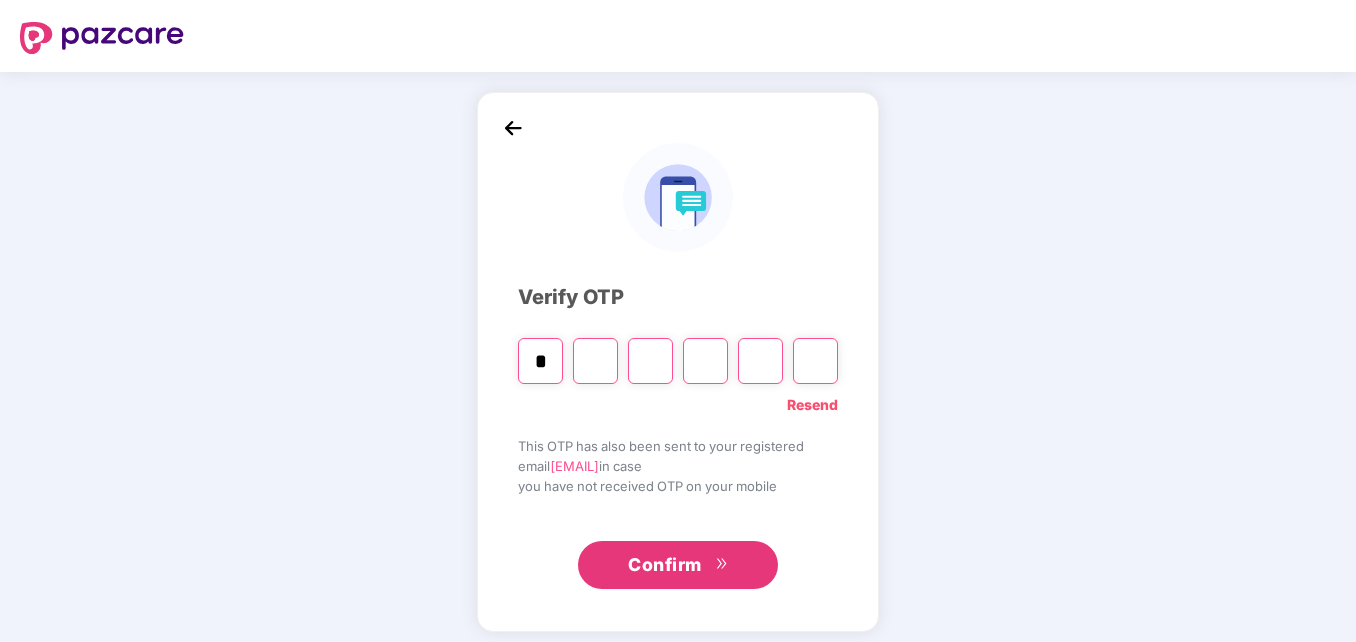 type on "*" 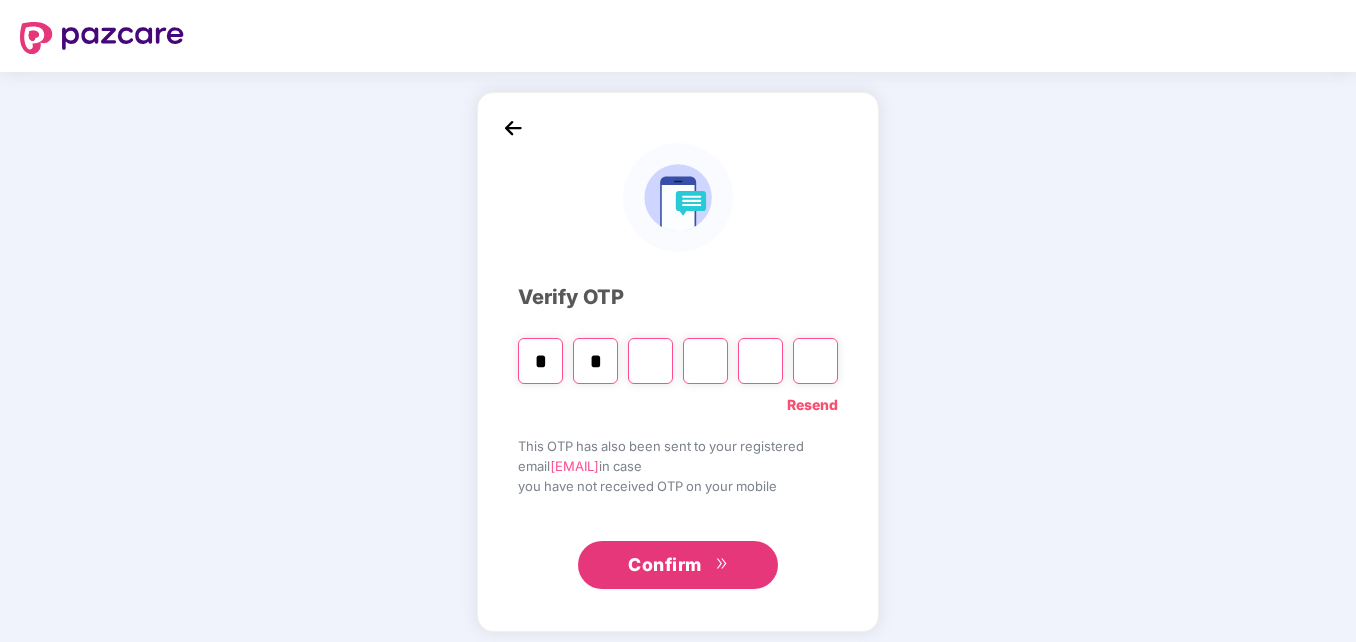 type on "*" 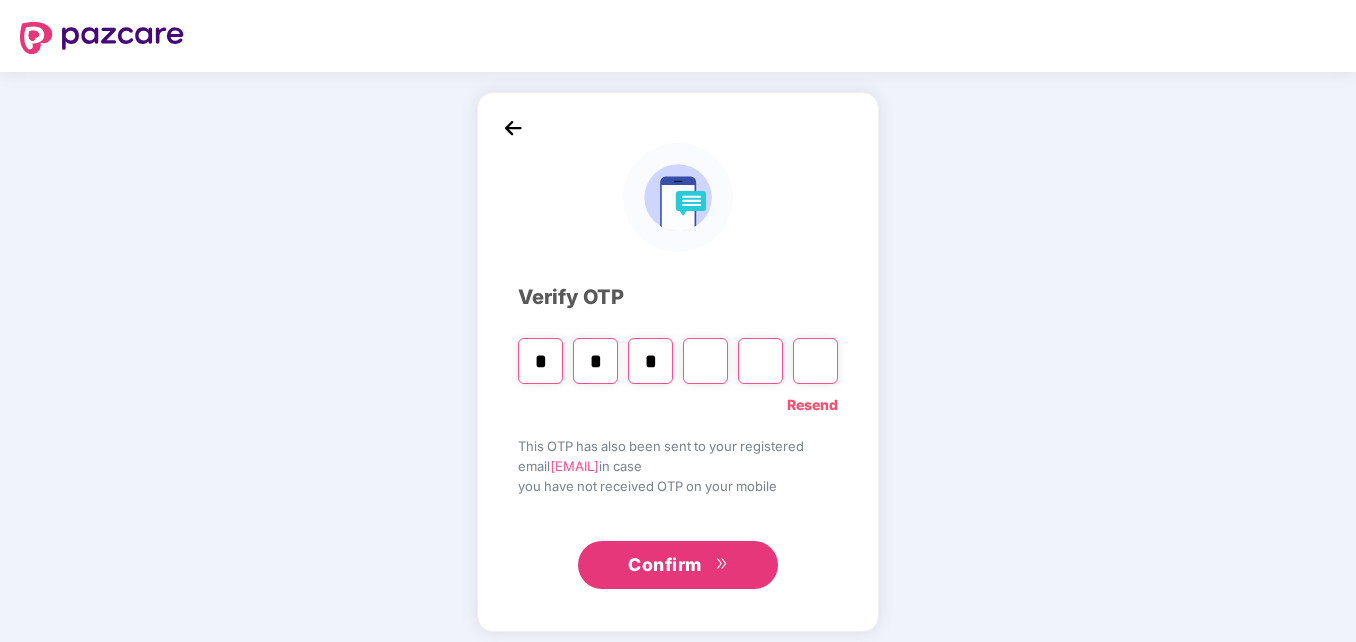 type on "*" 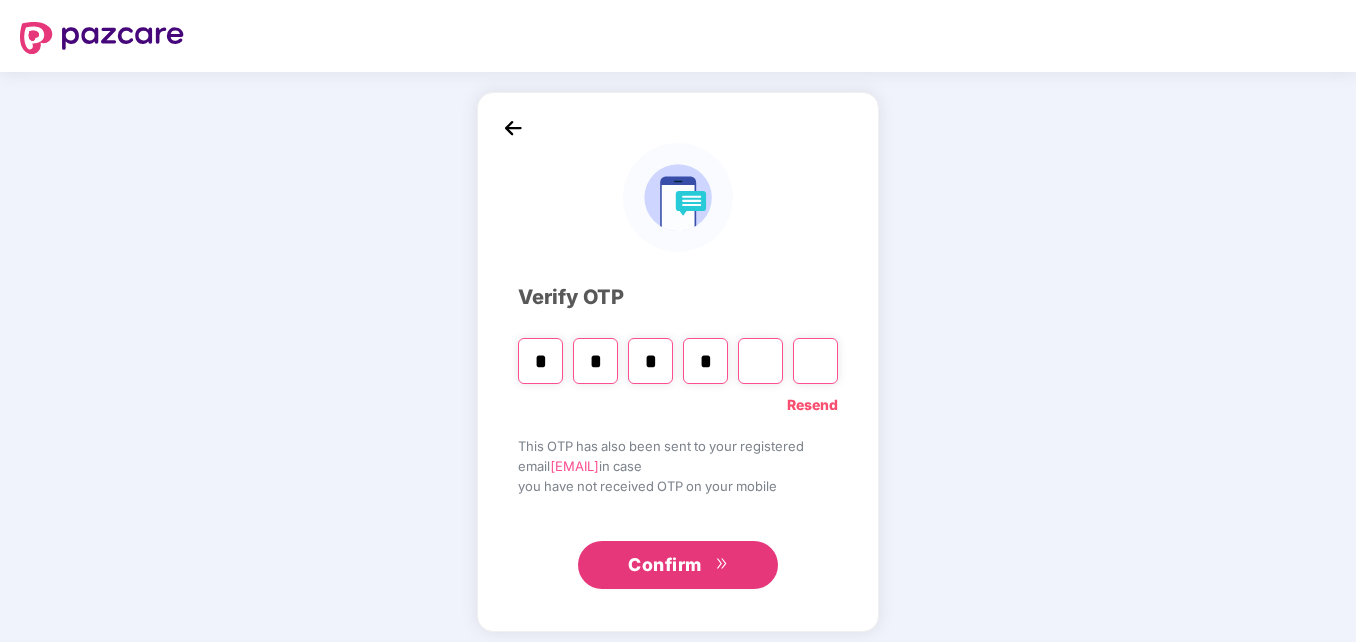 type on "*" 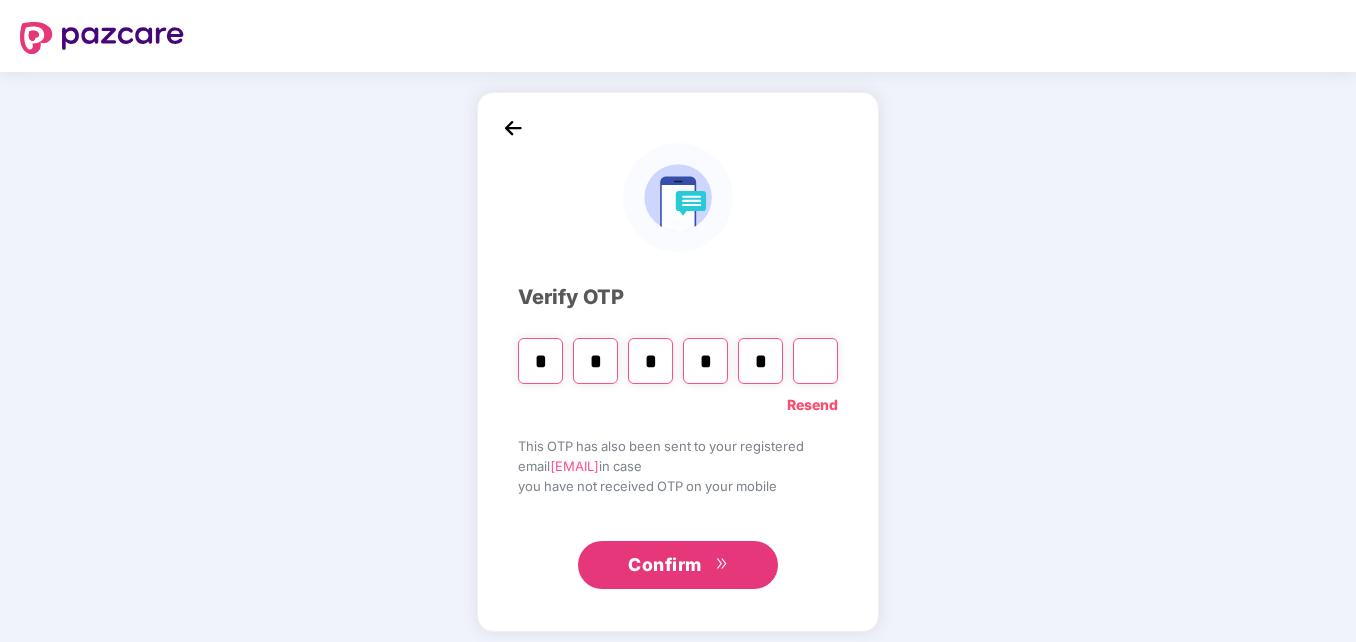 type on "*" 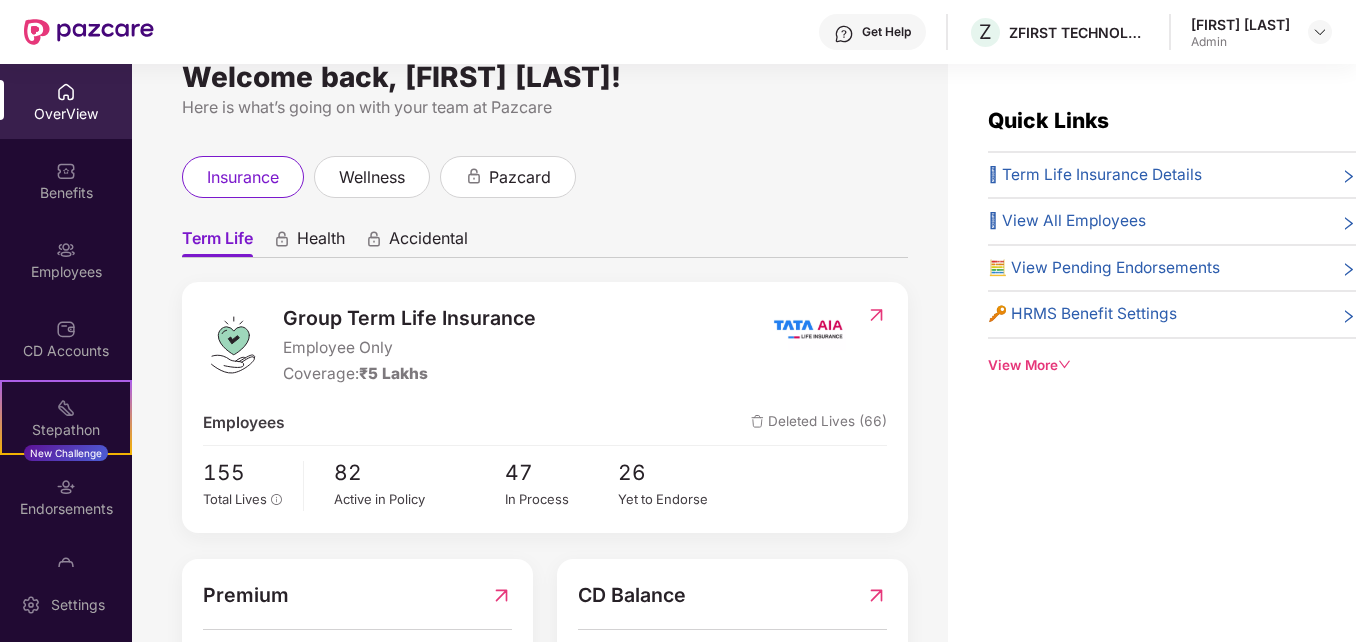 scroll, scrollTop: 0, scrollLeft: 0, axis: both 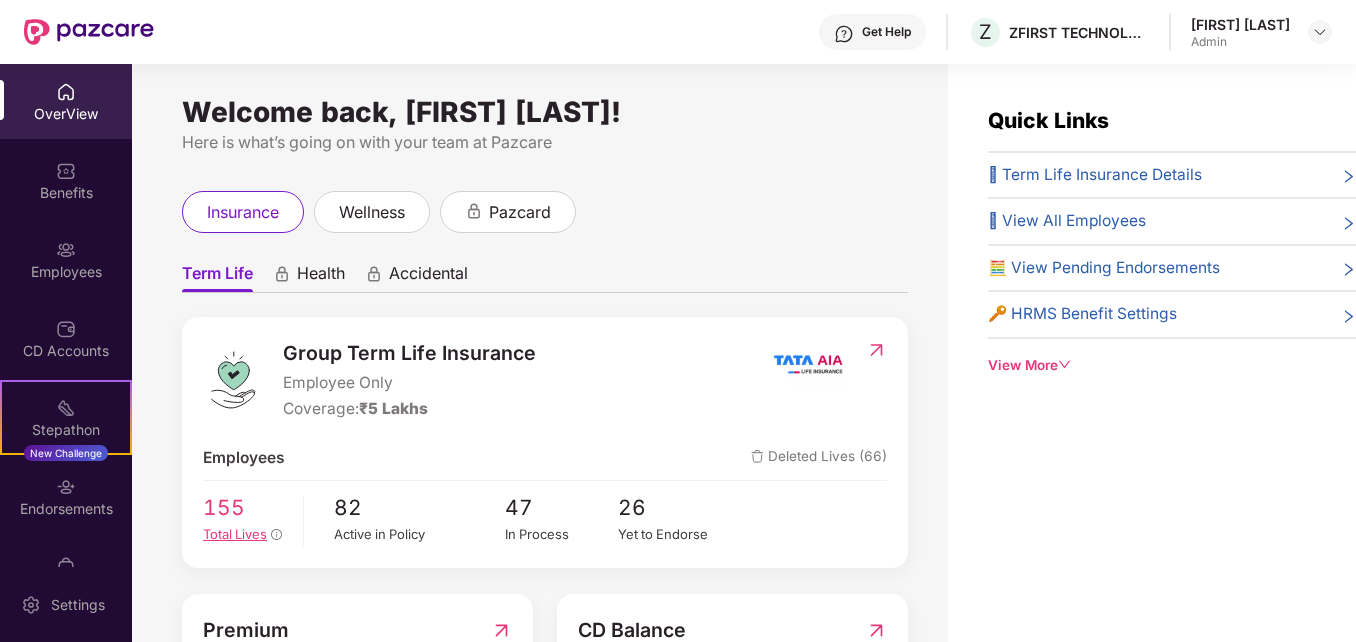 click on "155" at bounding box center [245, 507] 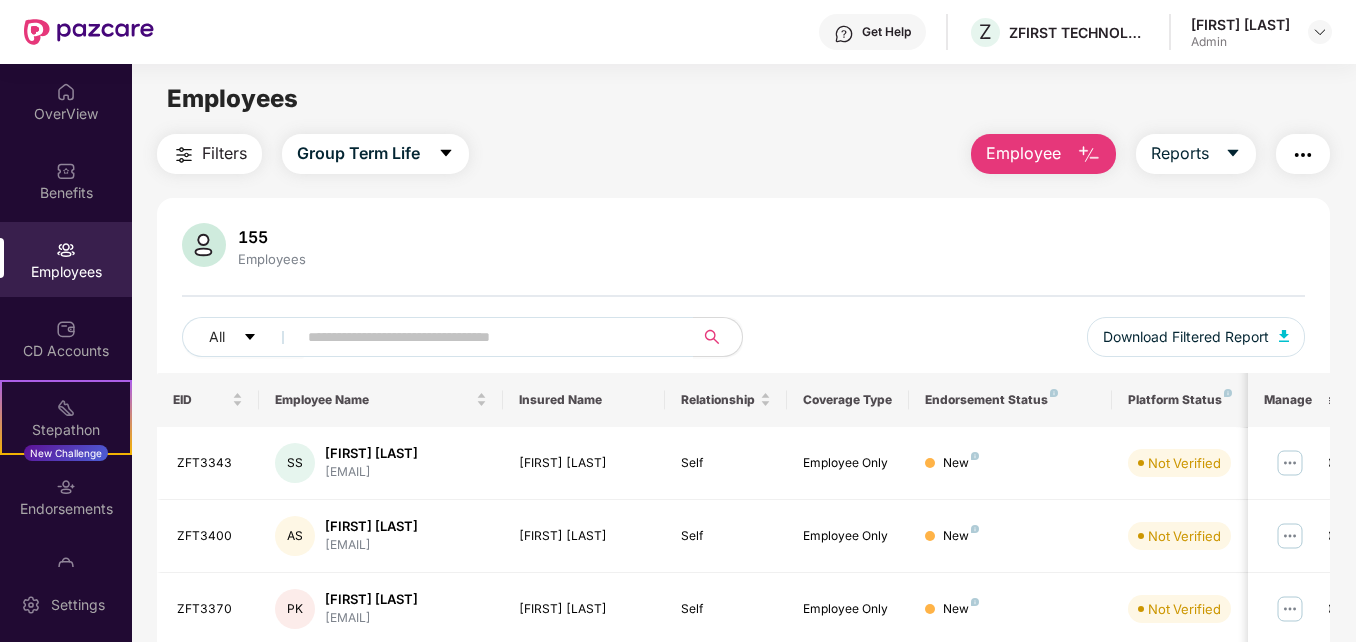 click on "Employee" at bounding box center [1023, 153] 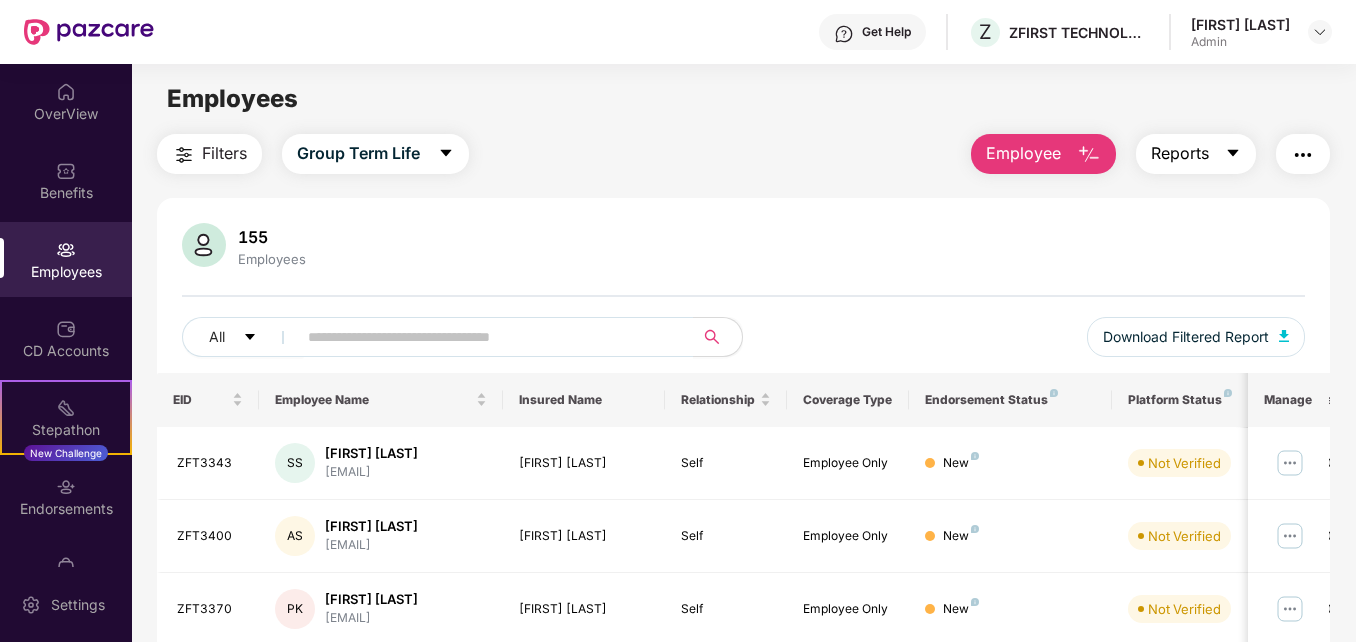 click on "Reports" at bounding box center [1196, 154] 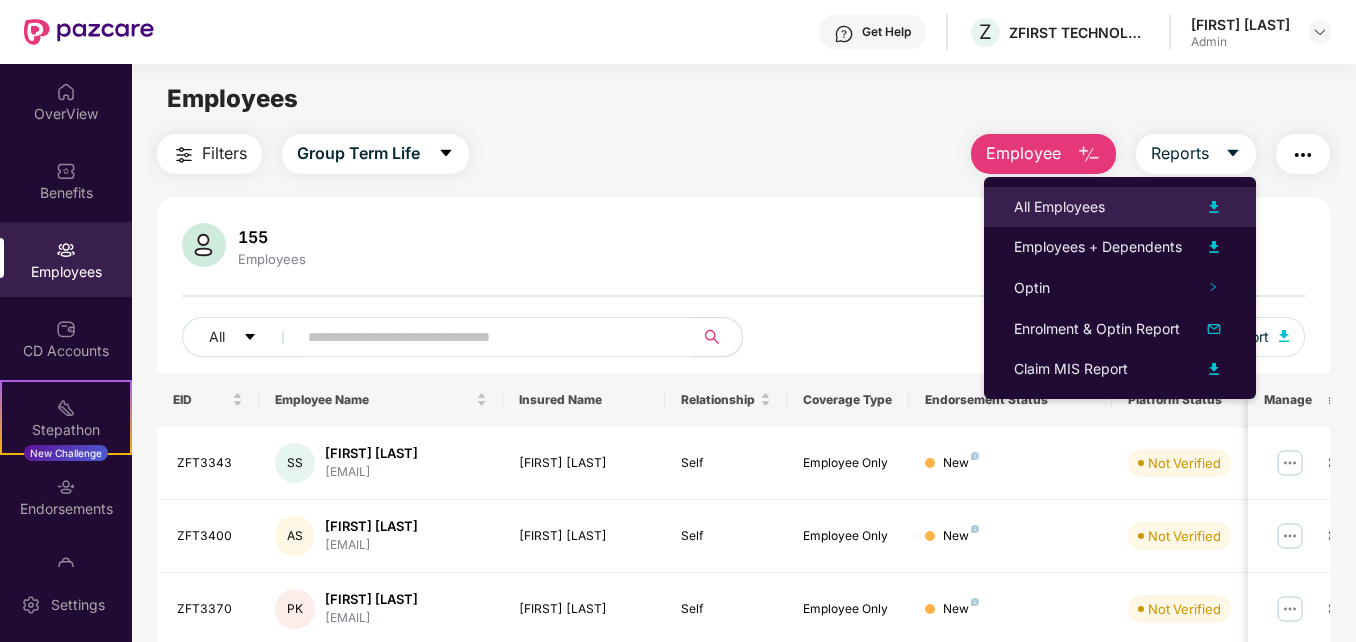 click on "All Employees" at bounding box center [1059, 207] 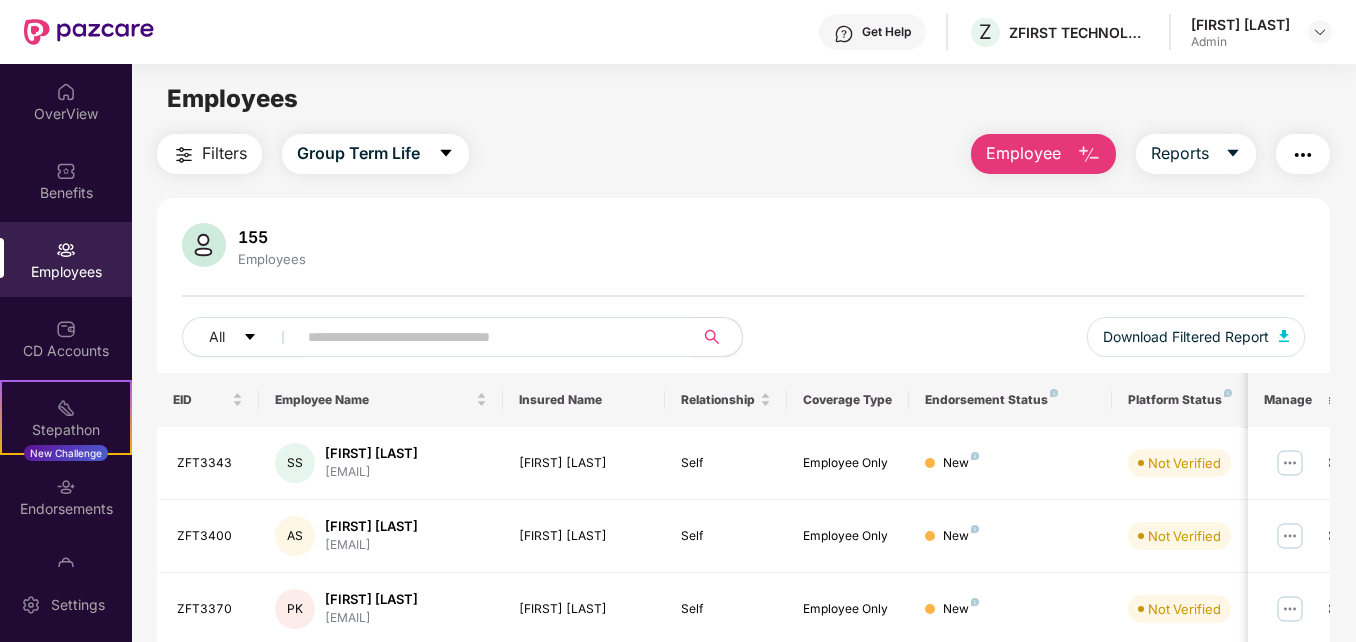 drag, startPoint x: 631, startPoint y: 174, endPoint x: 826, endPoint y: 161, distance: 195.43285 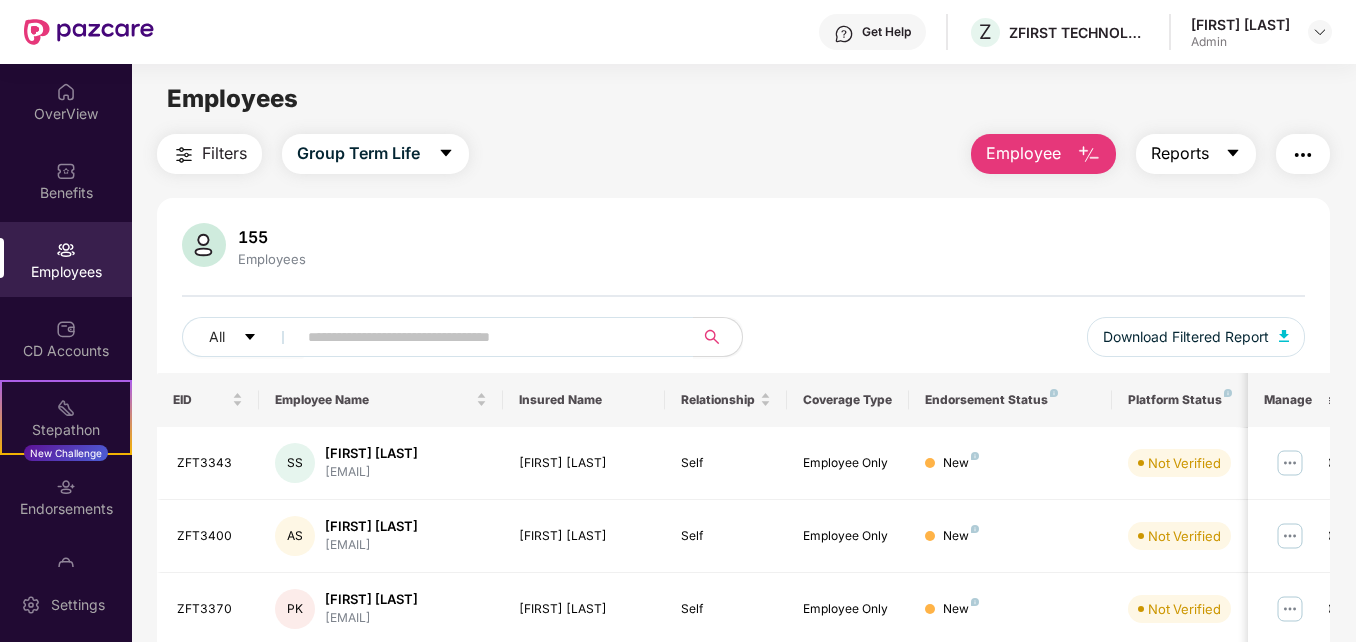 click 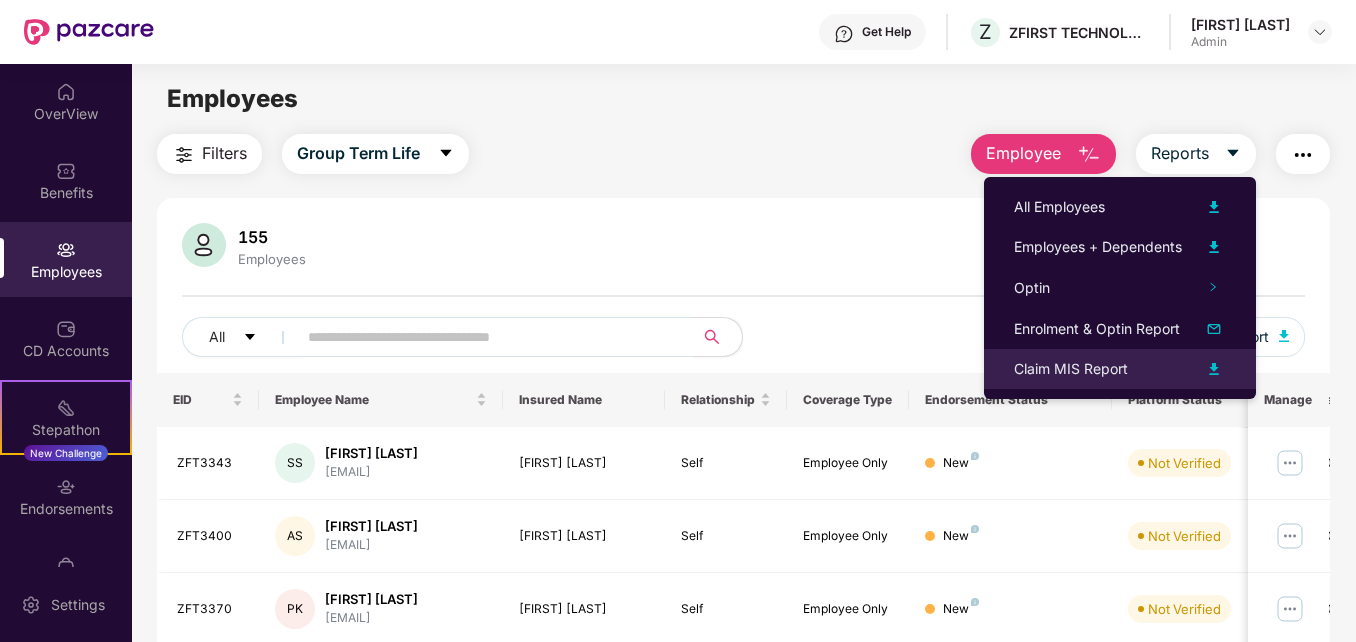 click on "Claim MIS Report" at bounding box center [1071, 369] 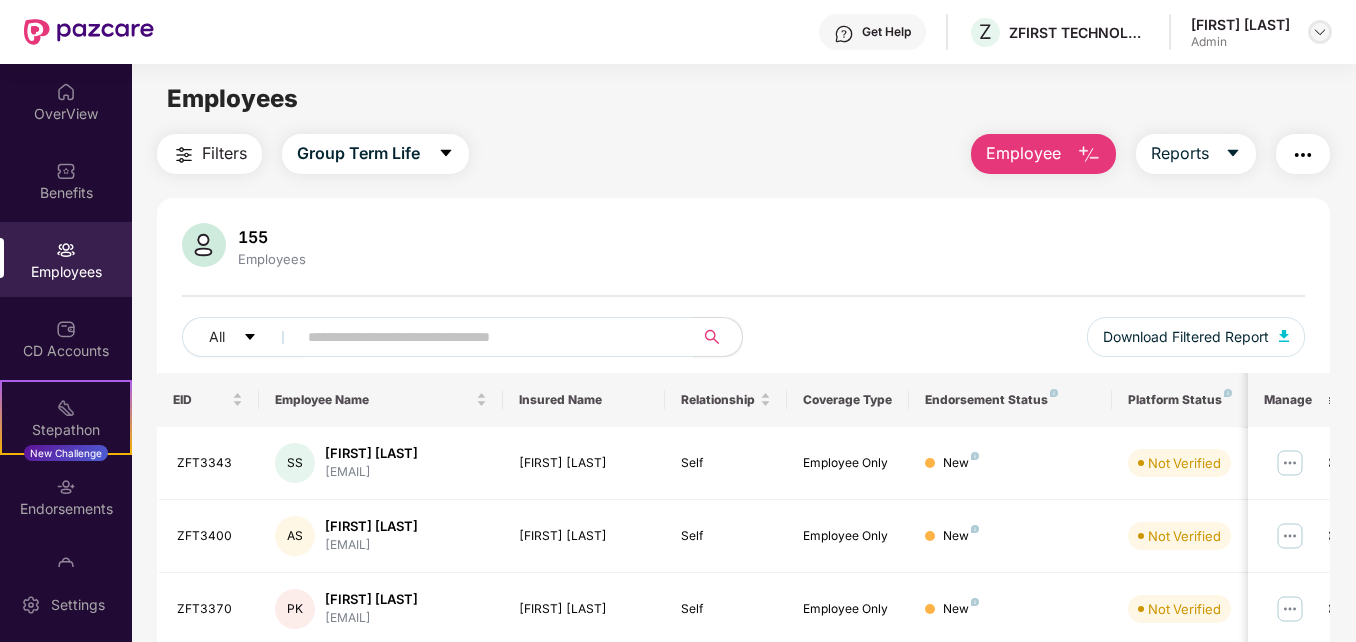 click at bounding box center [1320, 32] 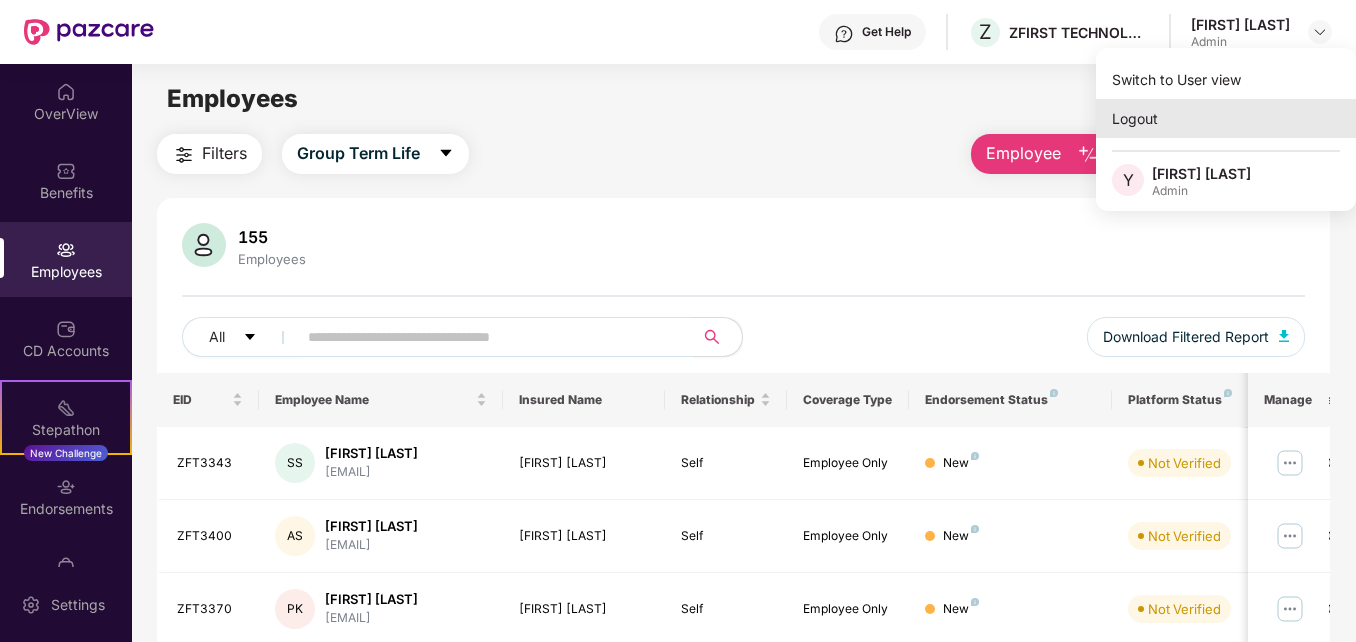 click on "Logout" at bounding box center (1226, 118) 